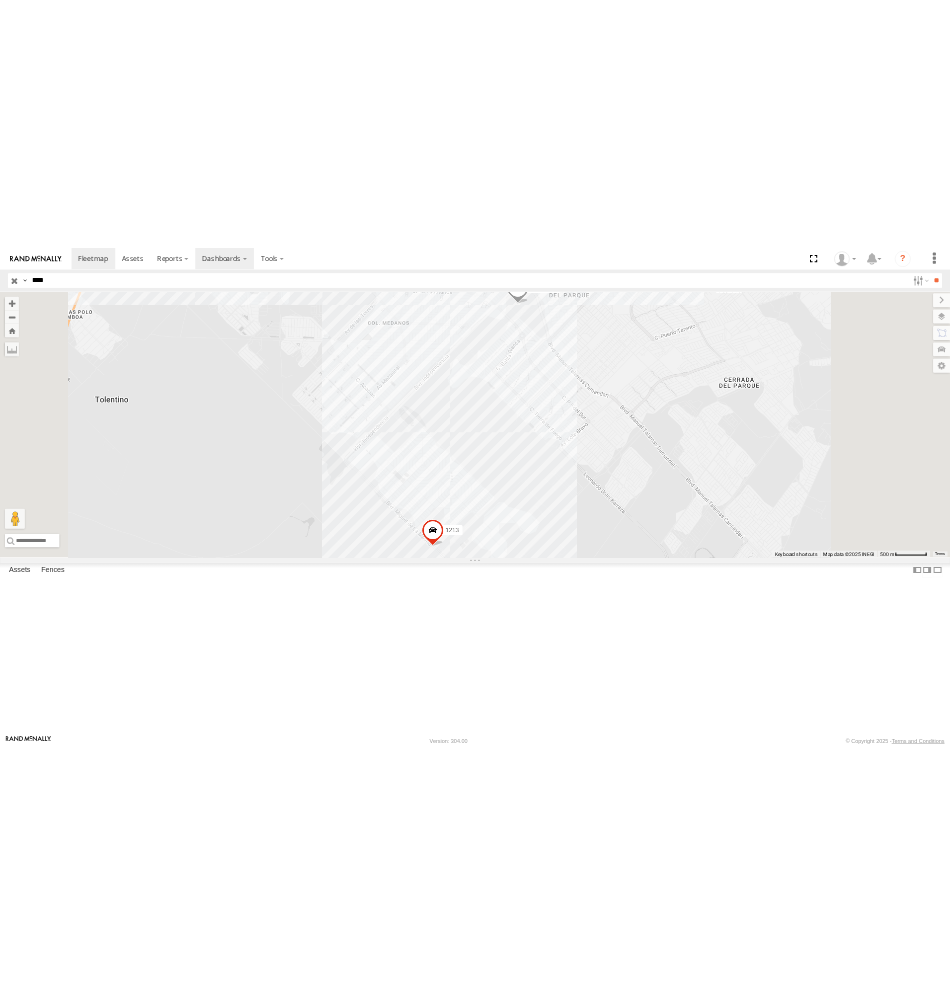 scroll, scrollTop: 0, scrollLeft: 0, axis: both 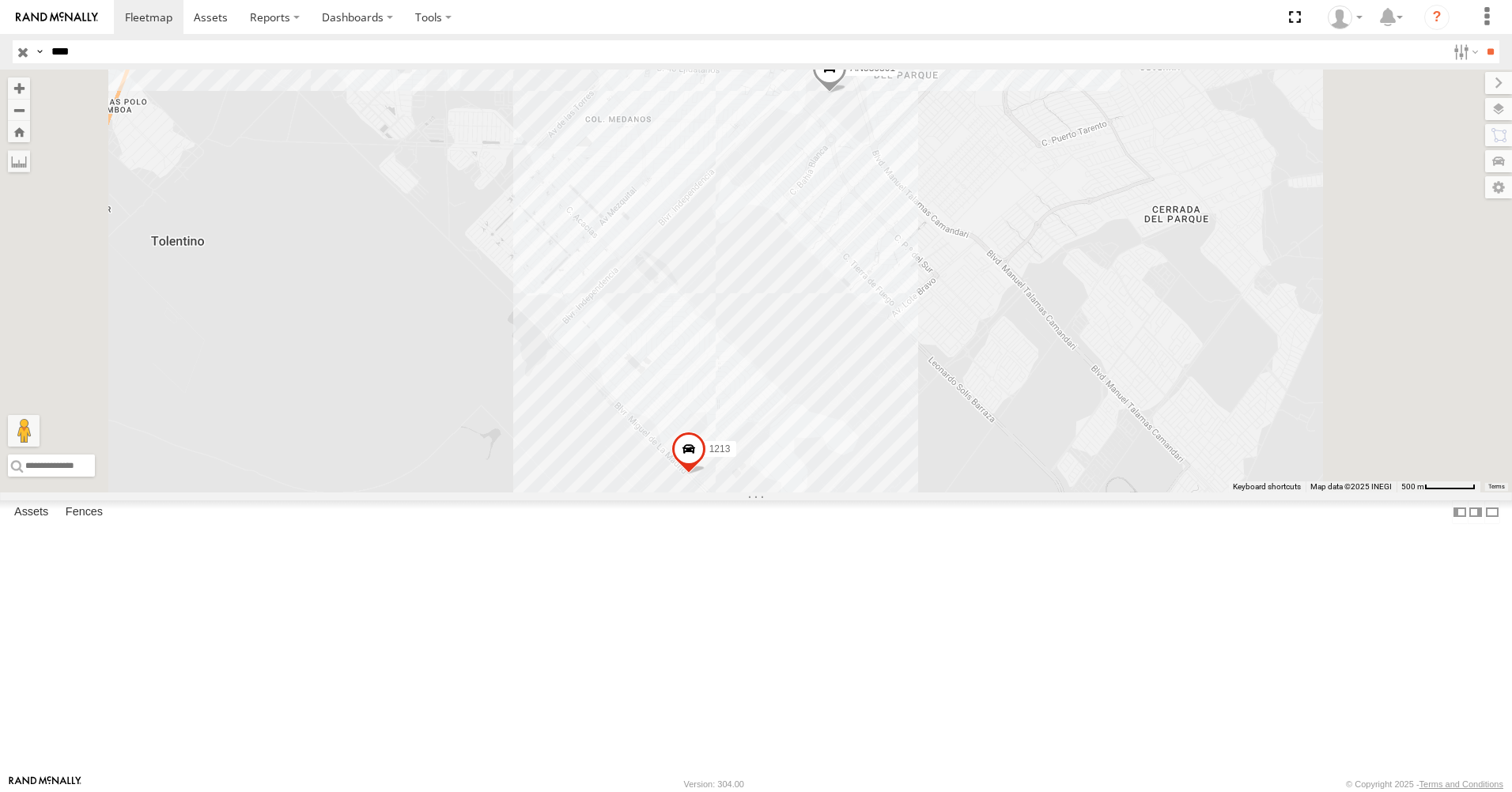 click on "****" at bounding box center (746, 51) 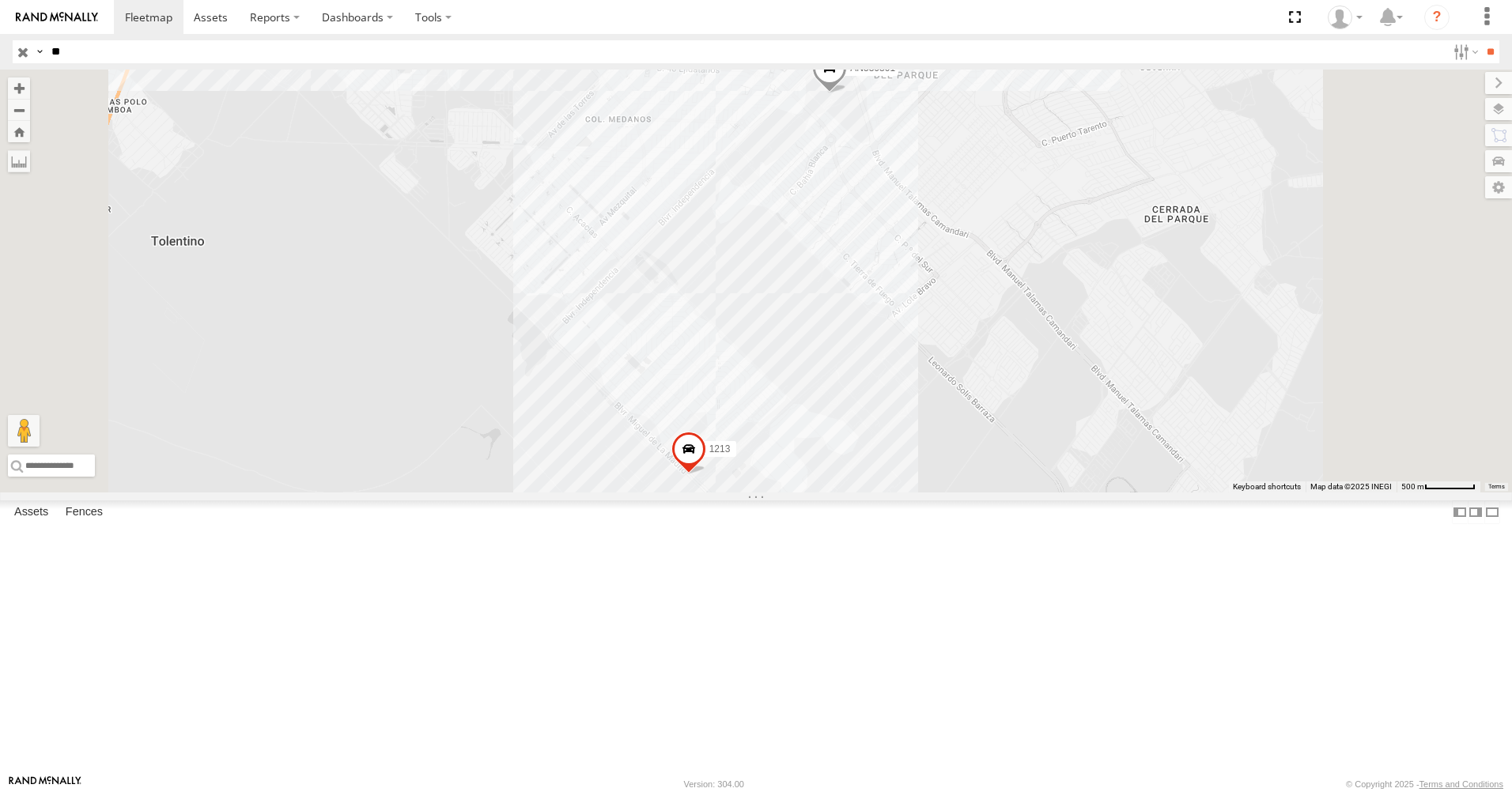 type on "*" 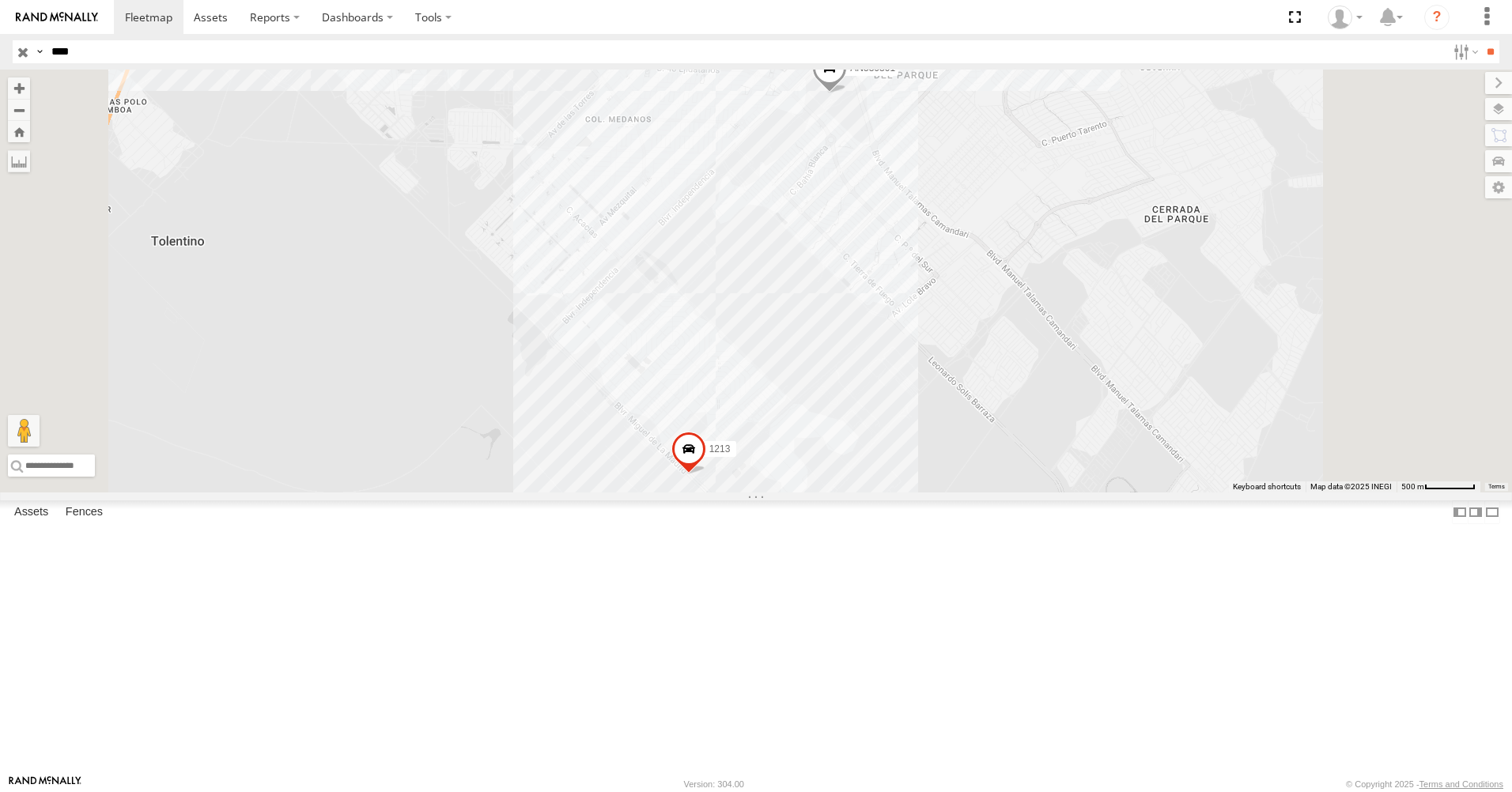 type on "****" 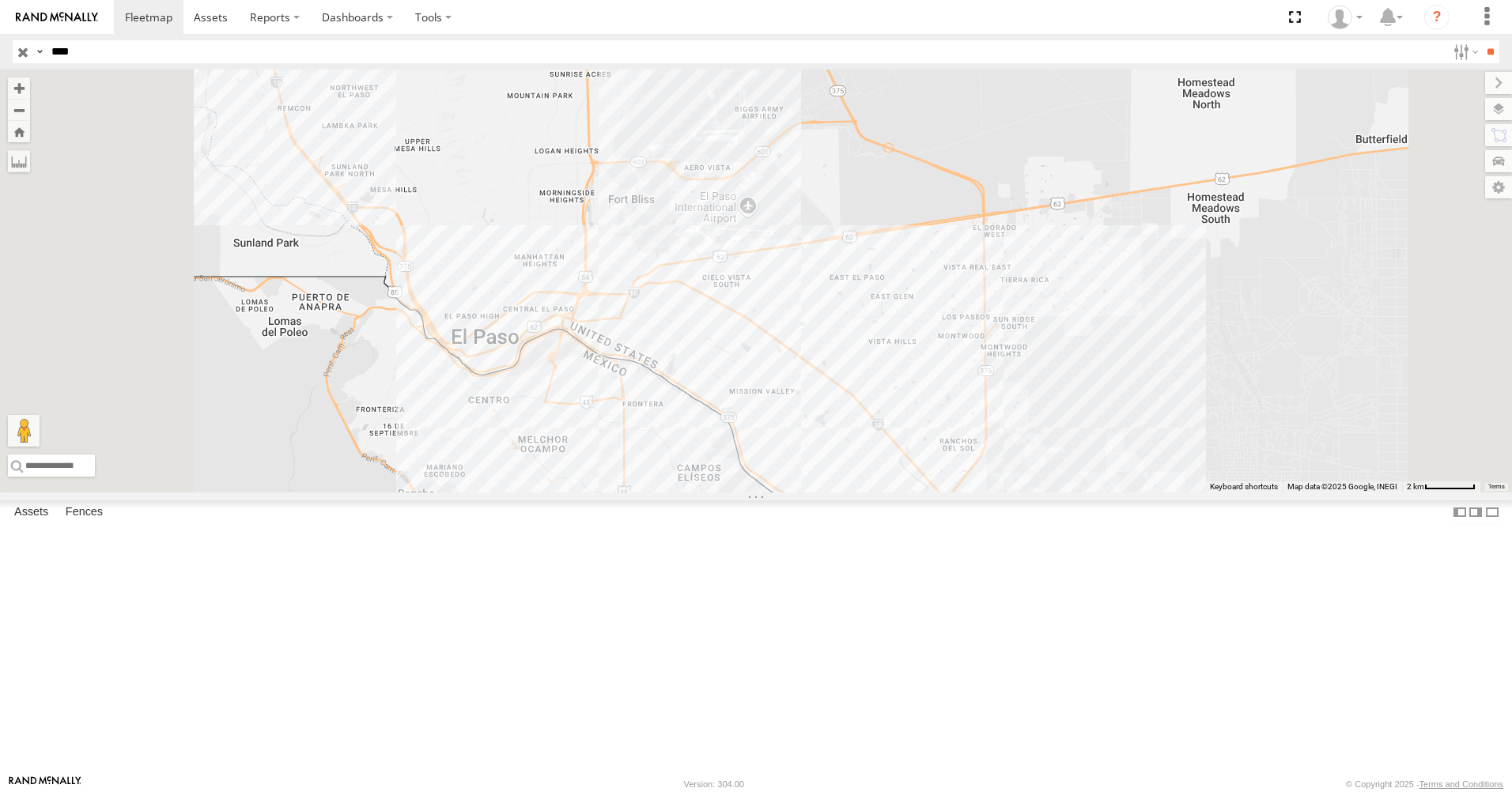 click on "3150" at bounding box center (0, 0) 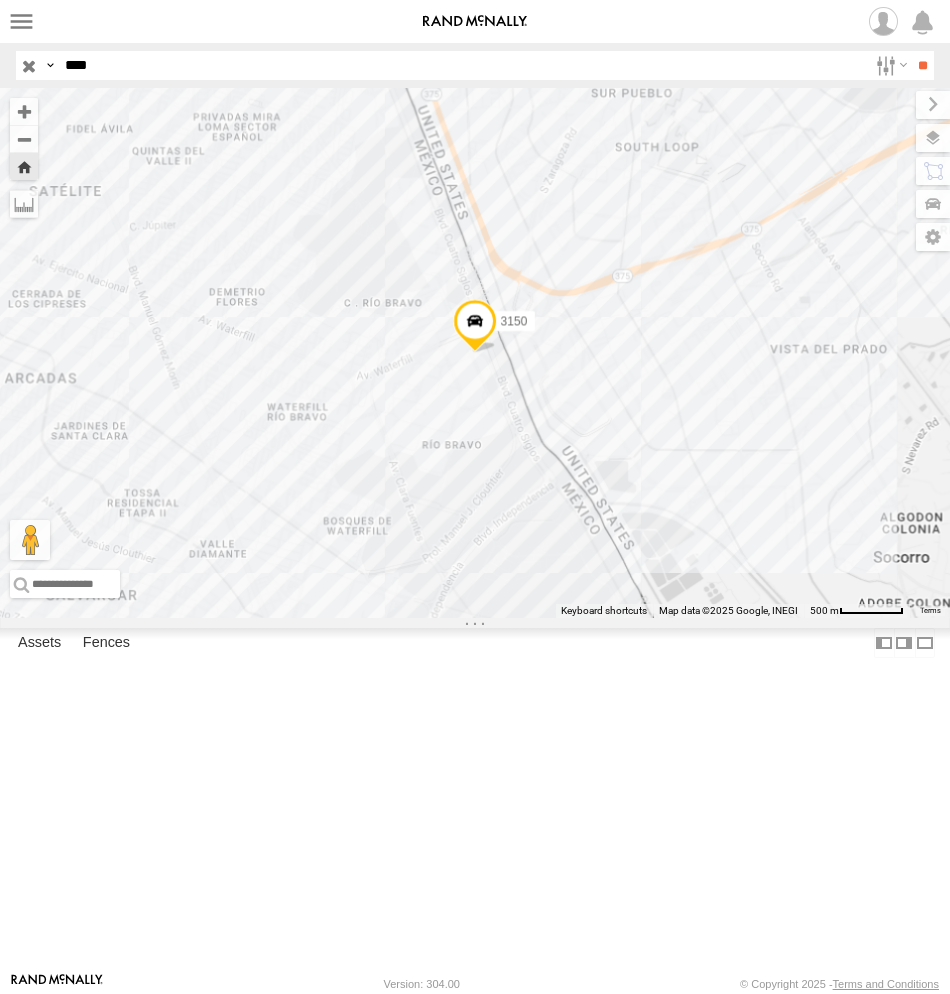 click on "****" at bounding box center [462, 65] 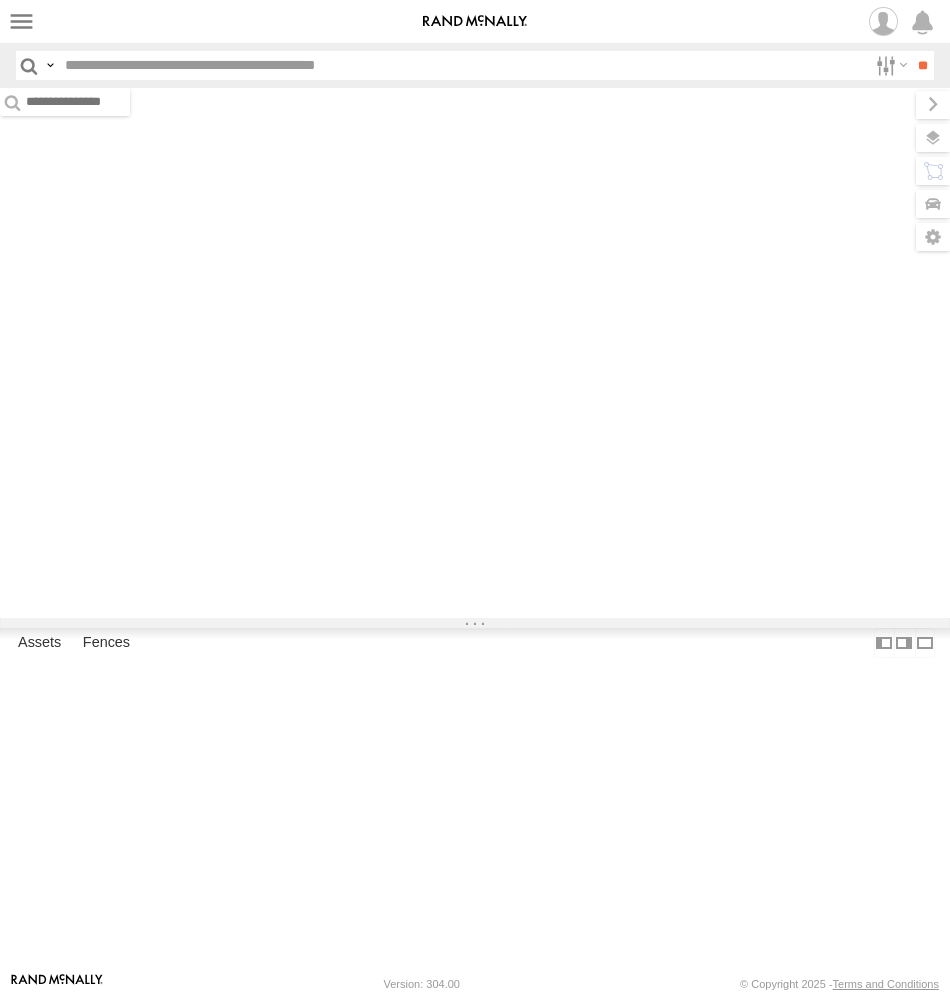 scroll, scrollTop: 0, scrollLeft: 0, axis: both 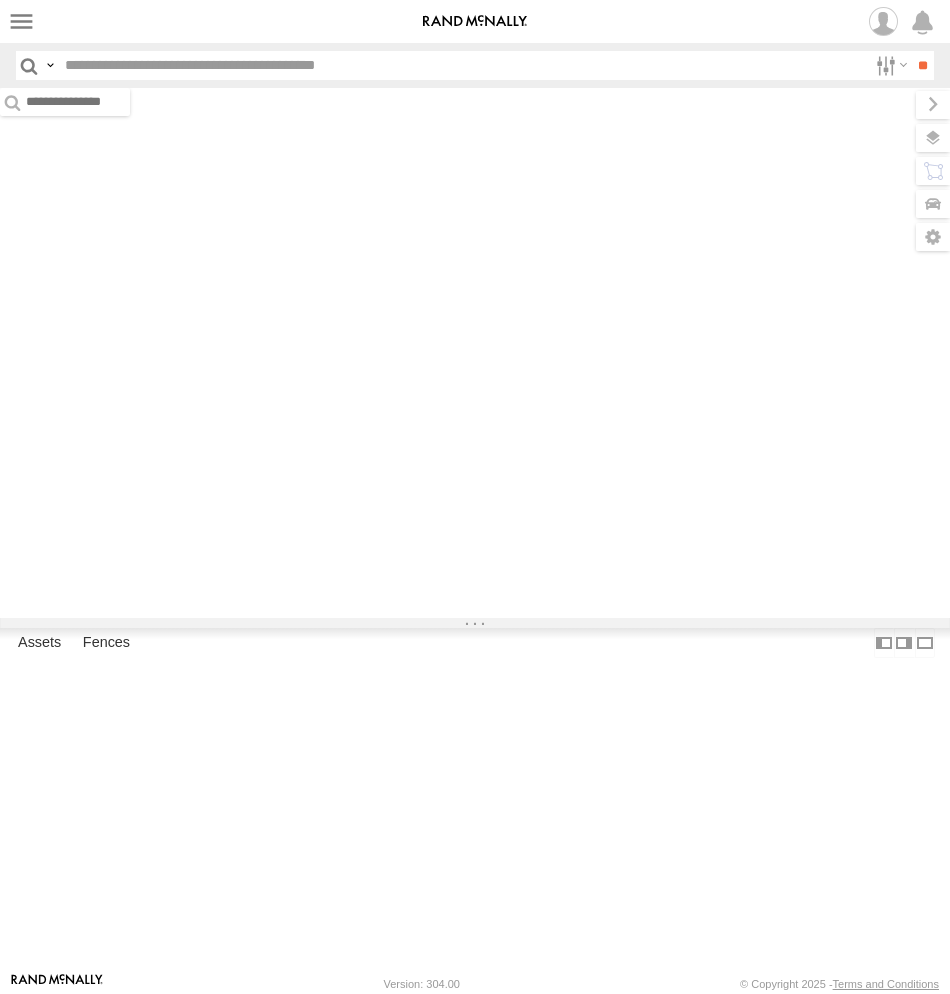type on "****" 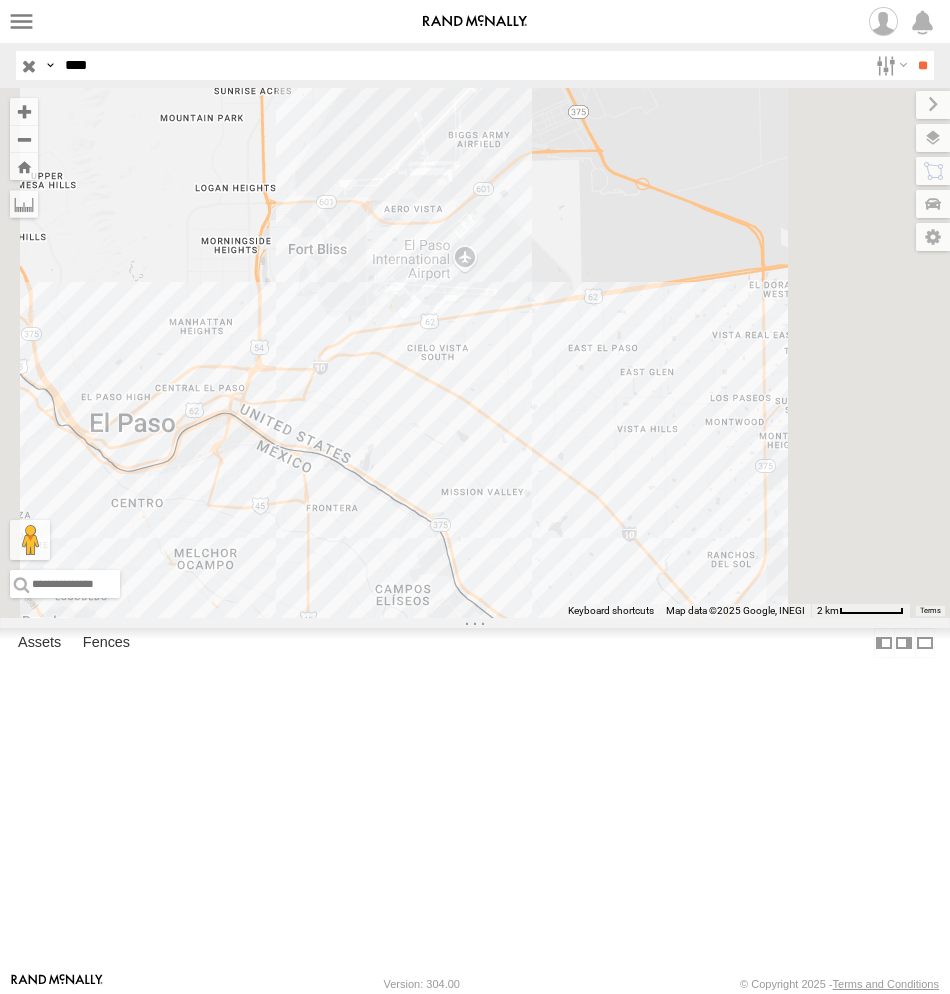 click on "FLEX NORTE" at bounding box center [0, 0] 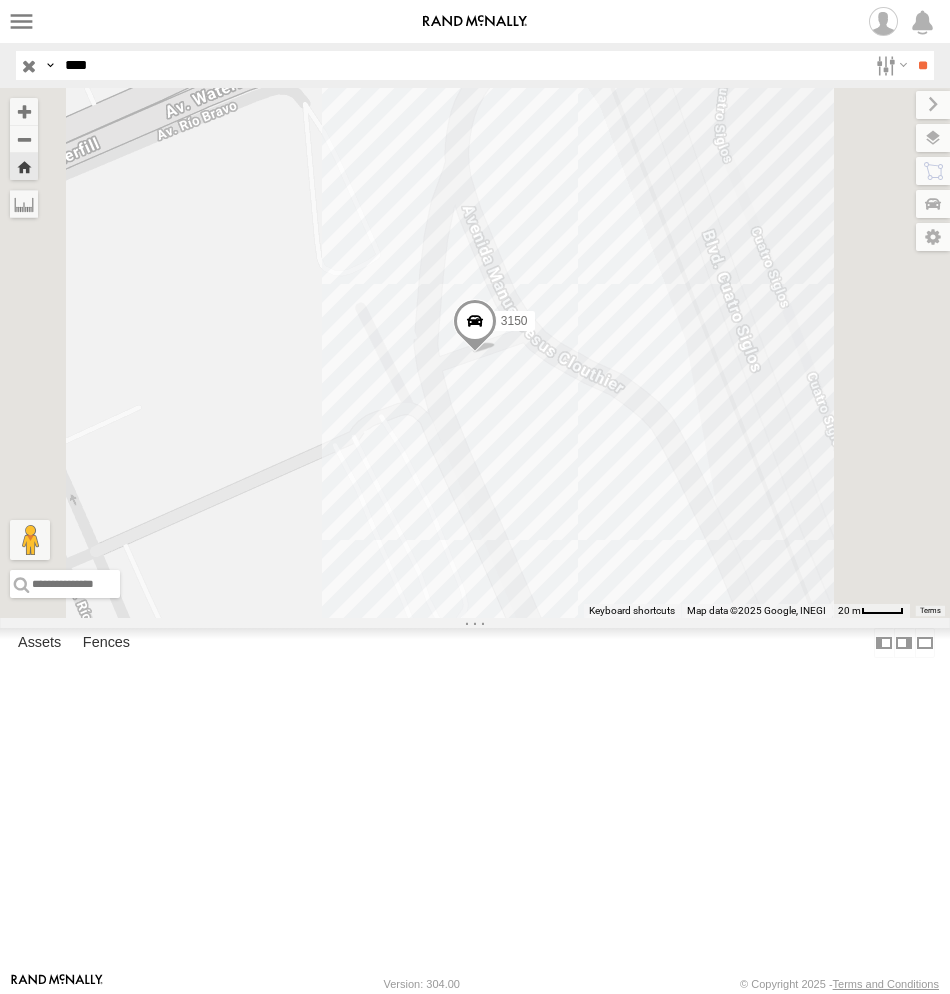 click at bounding box center (475, 326) 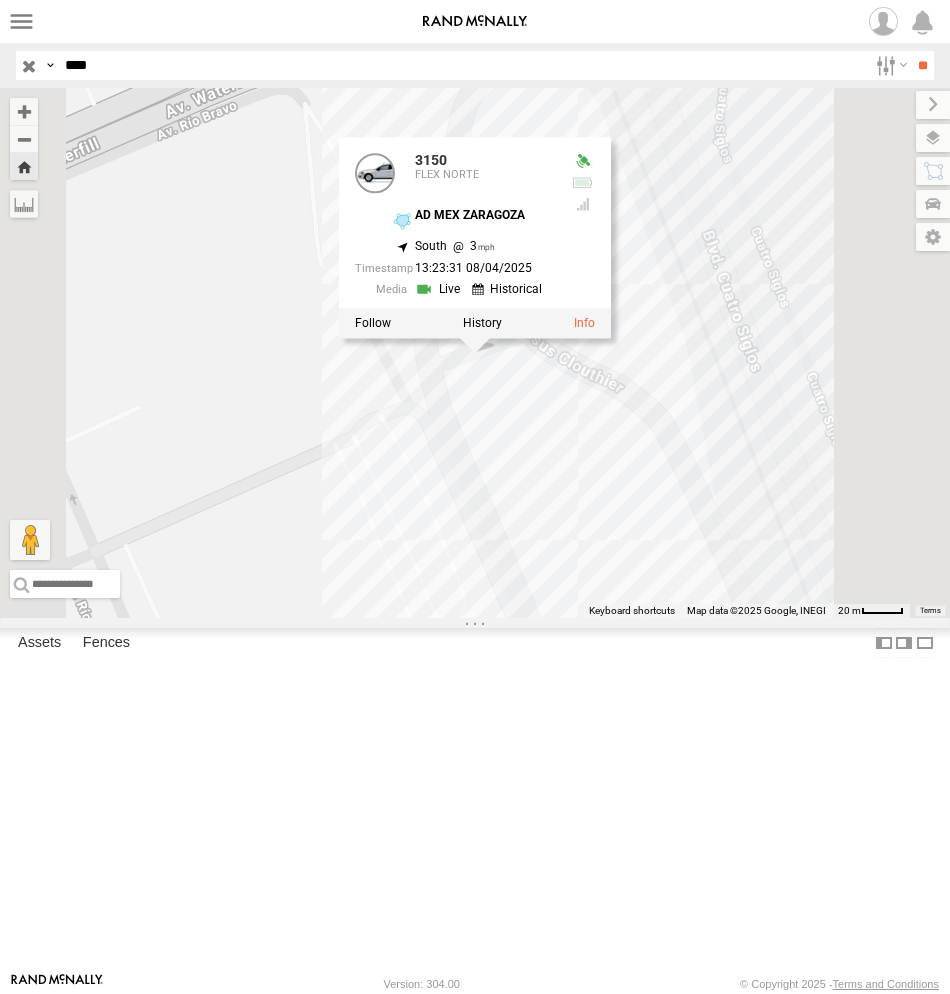 click on "FLEX NORTE" at bounding box center [0, 0] 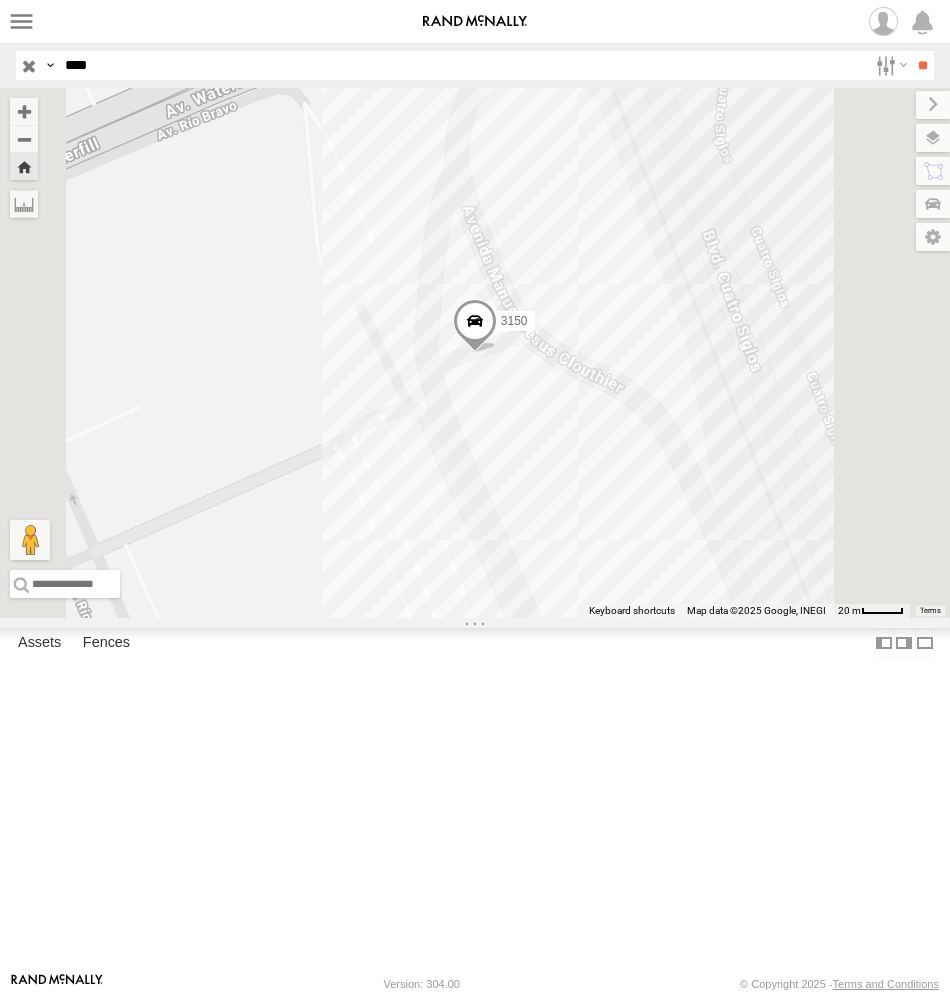 click at bounding box center (0, 0) 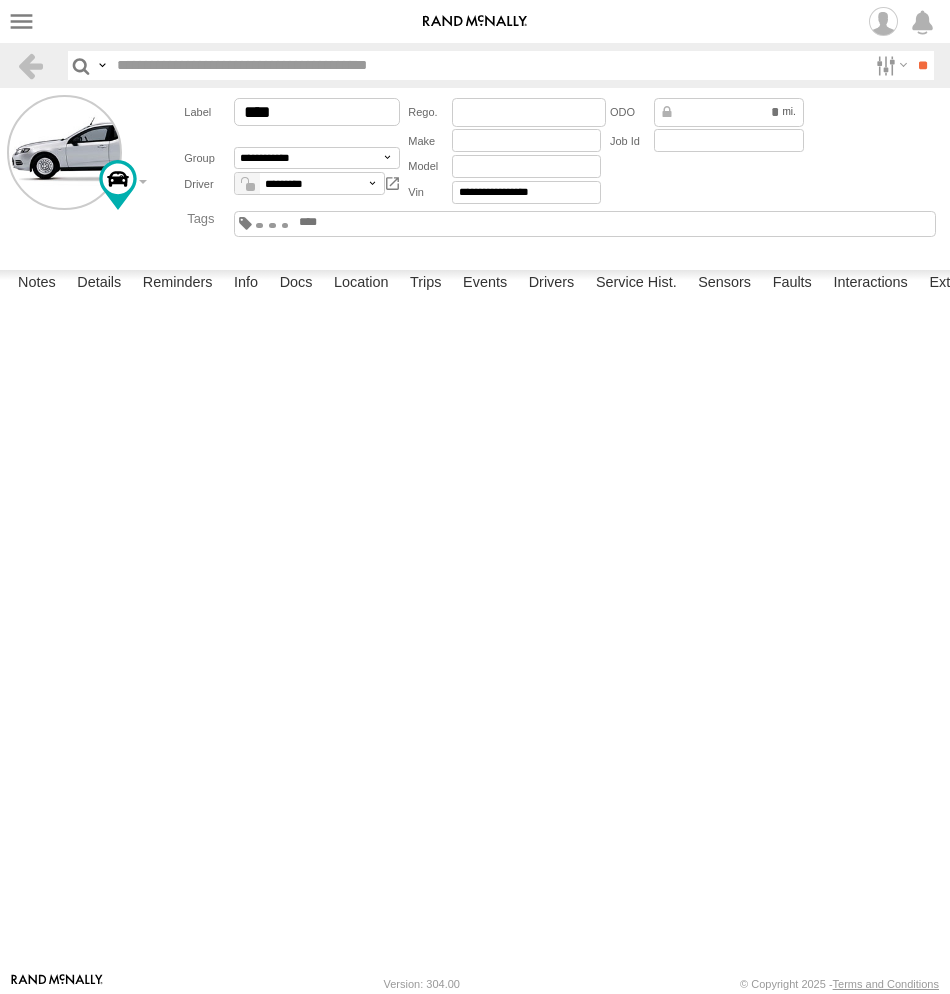 scroll, scrollTop: 0, scrollLeft: 0, axis: both 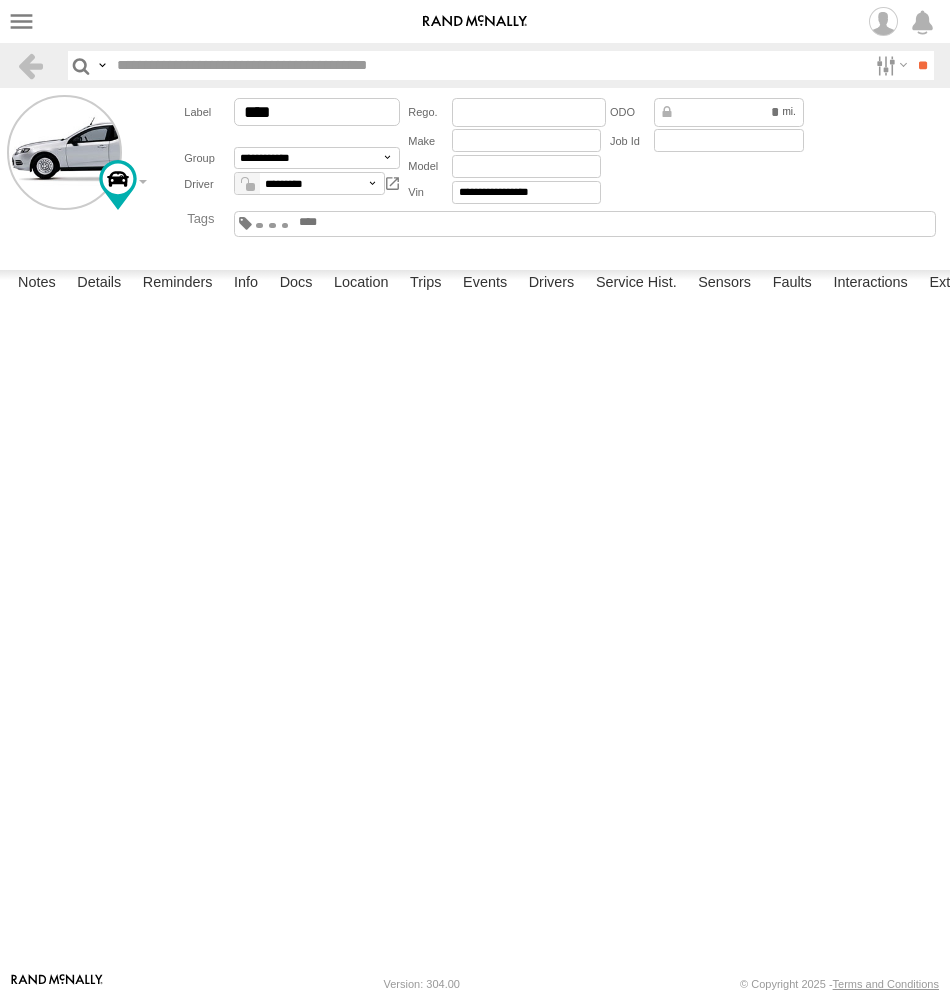 click at bounding box center [475, 21] 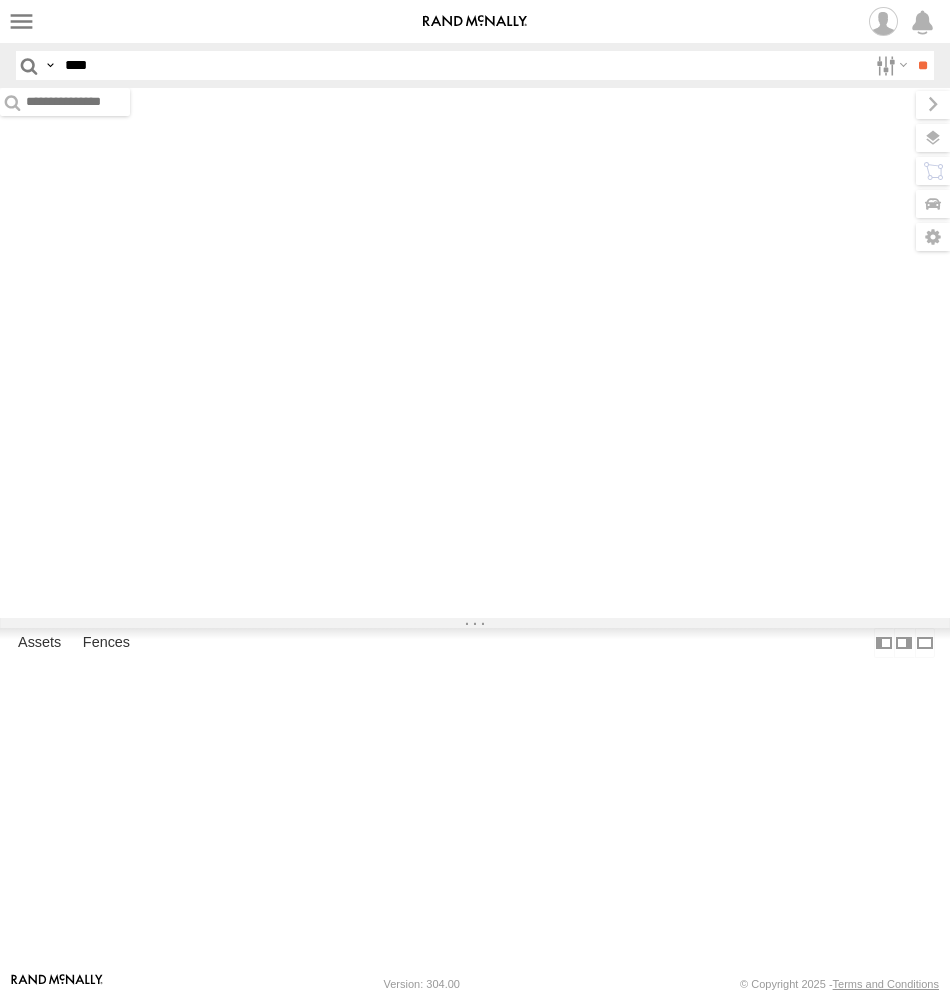 scroll, scrollTop: 0, scrollLeft: 0, axis: both 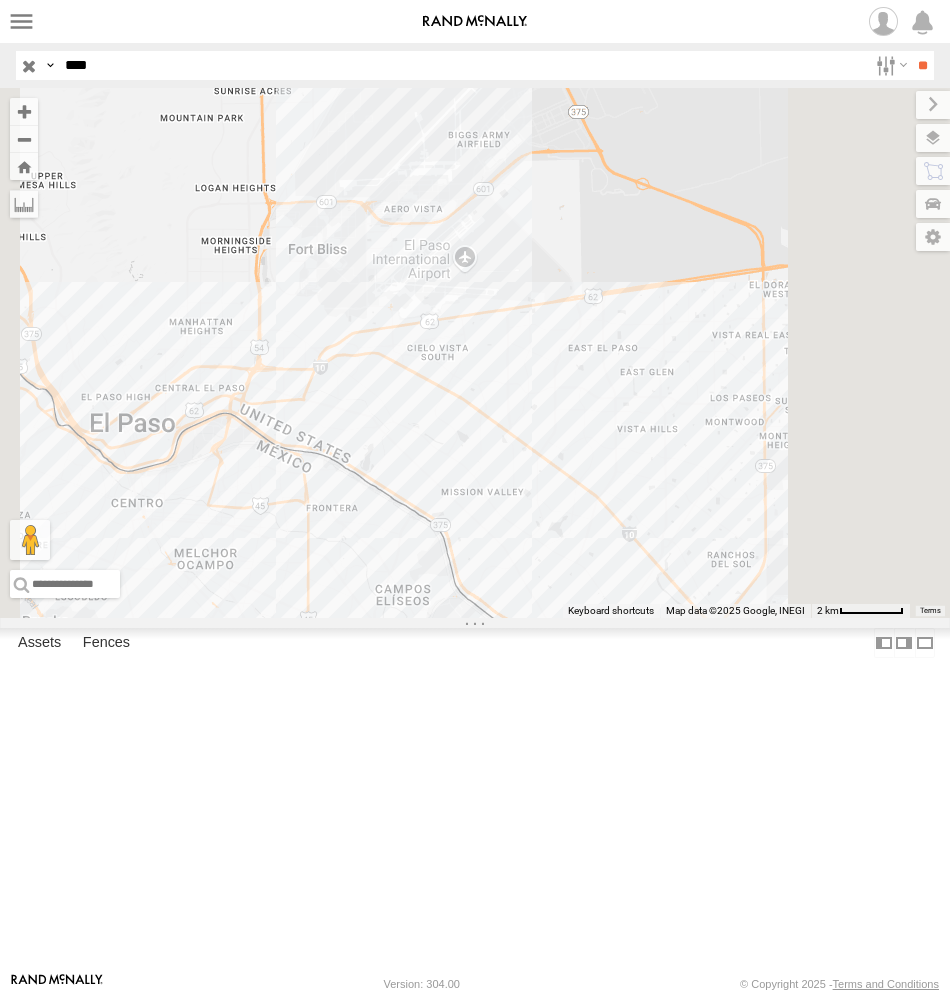 click on "FLEX NORTE" at bounding box center [0, 0] 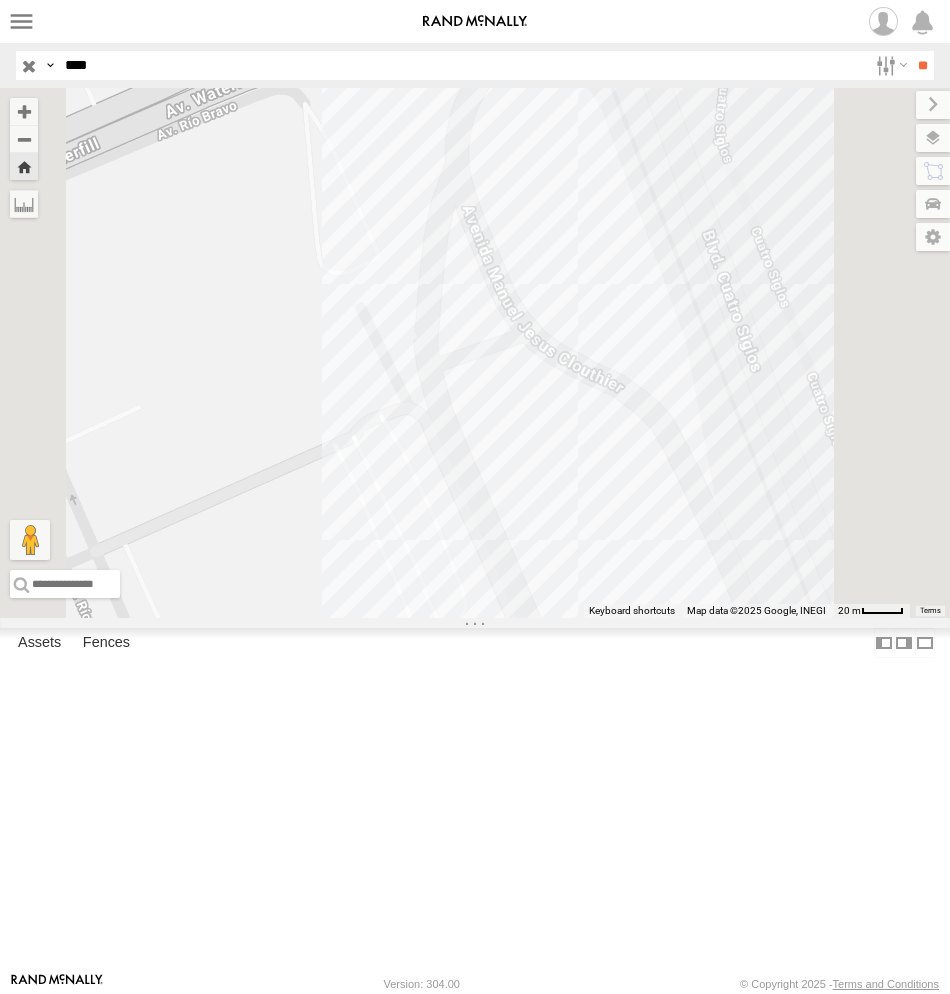 click on "3150
FLEX NORTE
AD MEX ZARAGOZA
SERVICIO INTERNACIONAL DE ENLACE TERRESTRE SA
31.66943 -106.33997
Video
AN531508
CAJAS
El Paso Lamination
SERVICIO INTERNACIONAL DE ENLACE TERRESTRE SA
31.89497 -106.39431
Video" at bounding box center (0, 0) 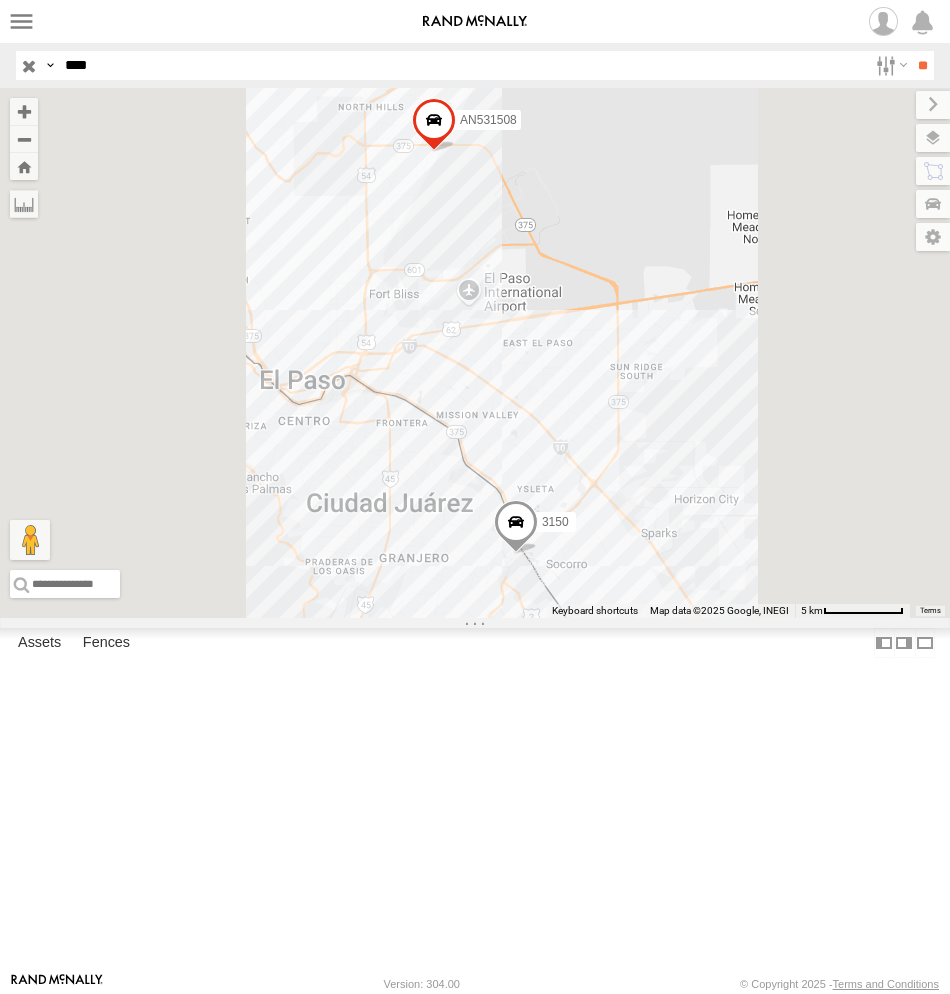 click on "****" at bounding box center [462, 65] 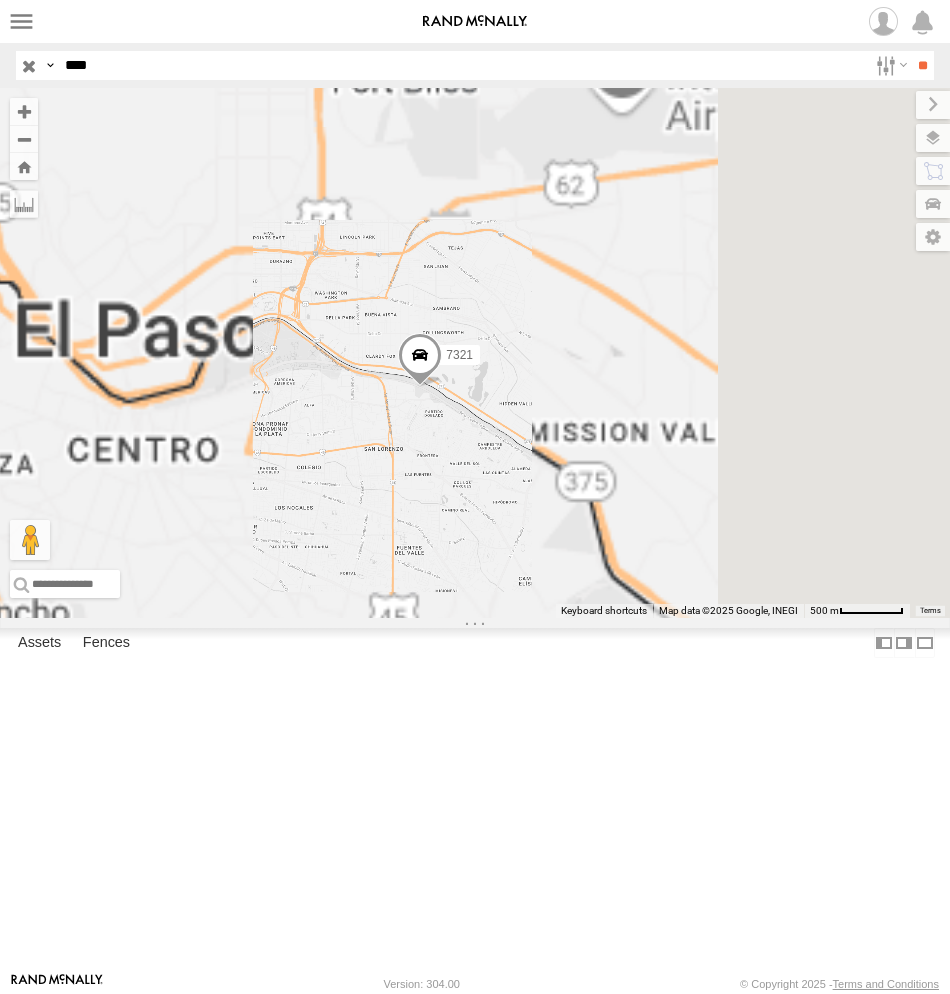 click on "7321" at bounding box center (0, 0) 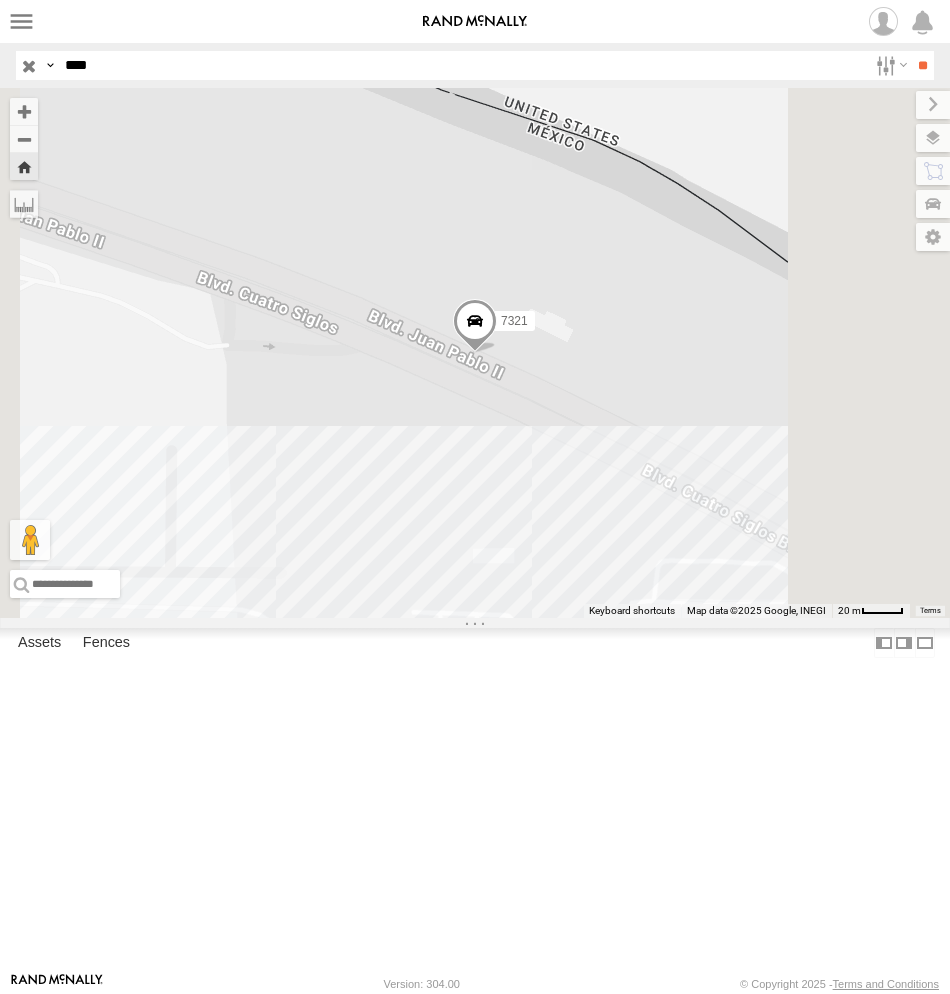 click at bounding box center (475, 326) 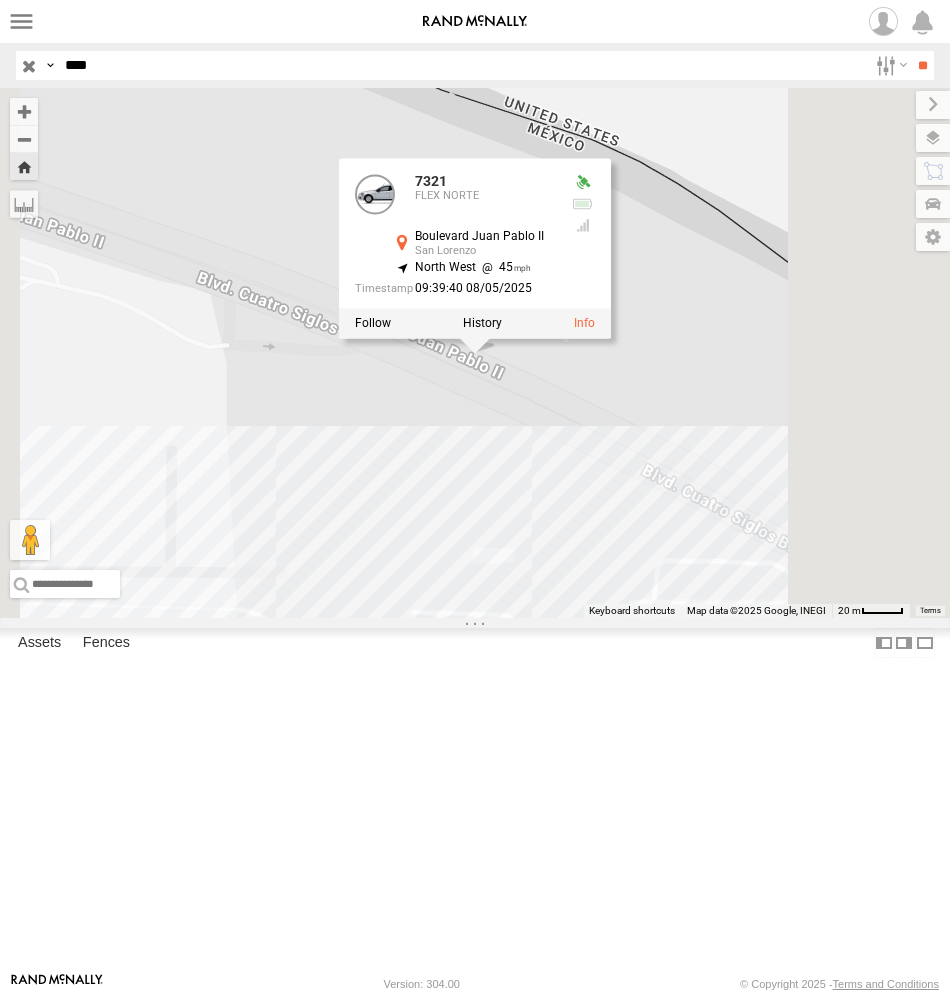 click on "7321 7321 FLEX NORTE Boulevard Juan Pablo II San Lorenzo 31.75069 ,  -106.418 North West 45 09:39:40 08/05/2025" at bounding box center [475, 353] 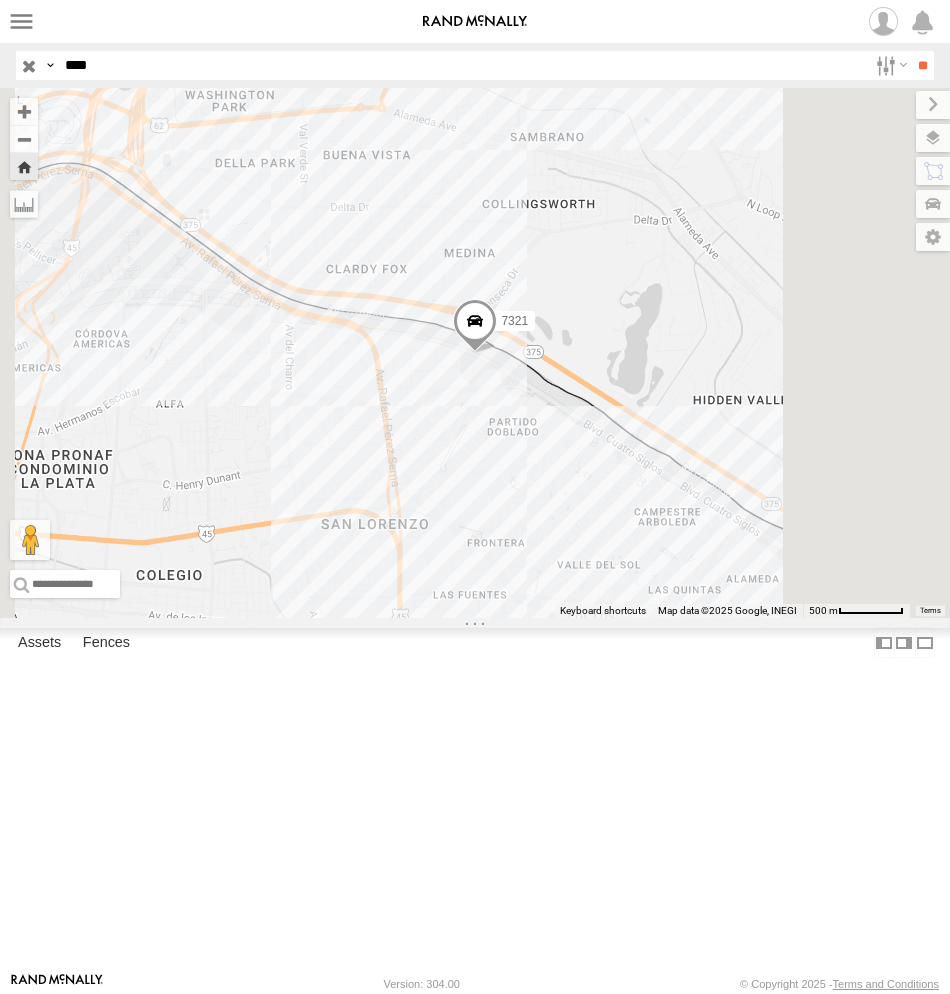 click on "7321" at bounding box center (0, 0) 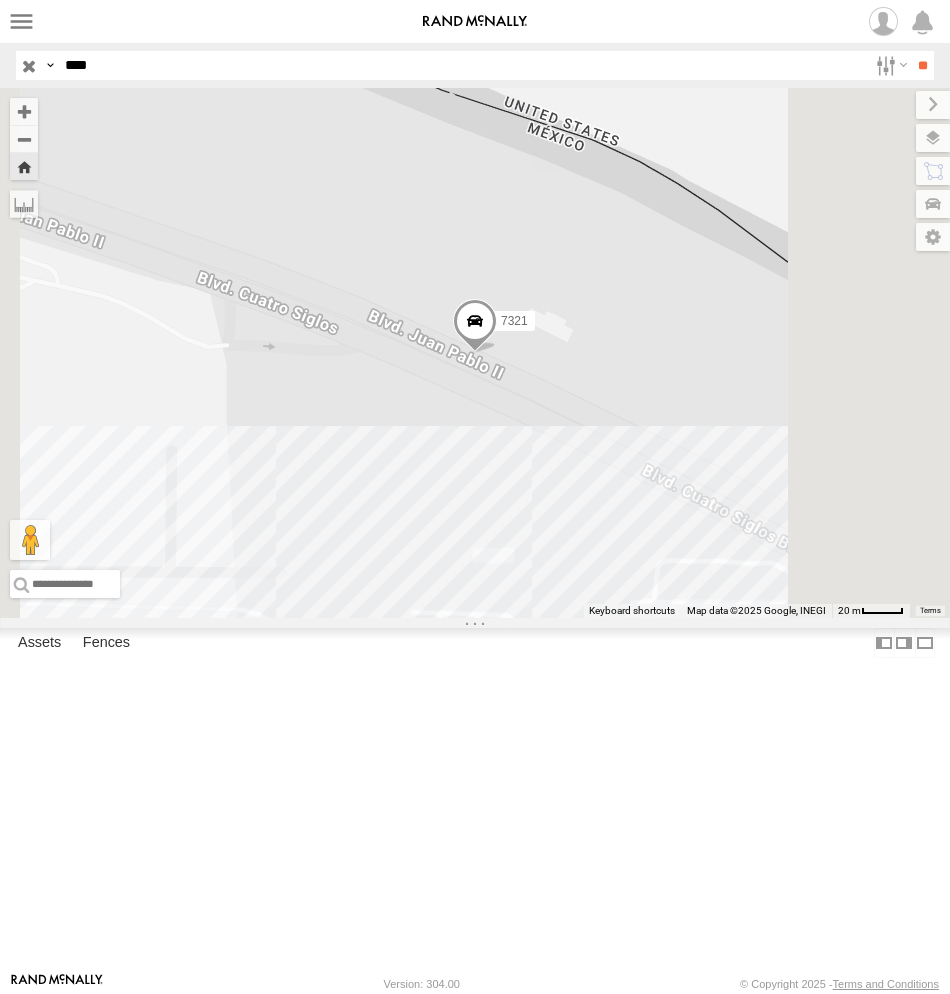 click at bounding box center (475, 326) 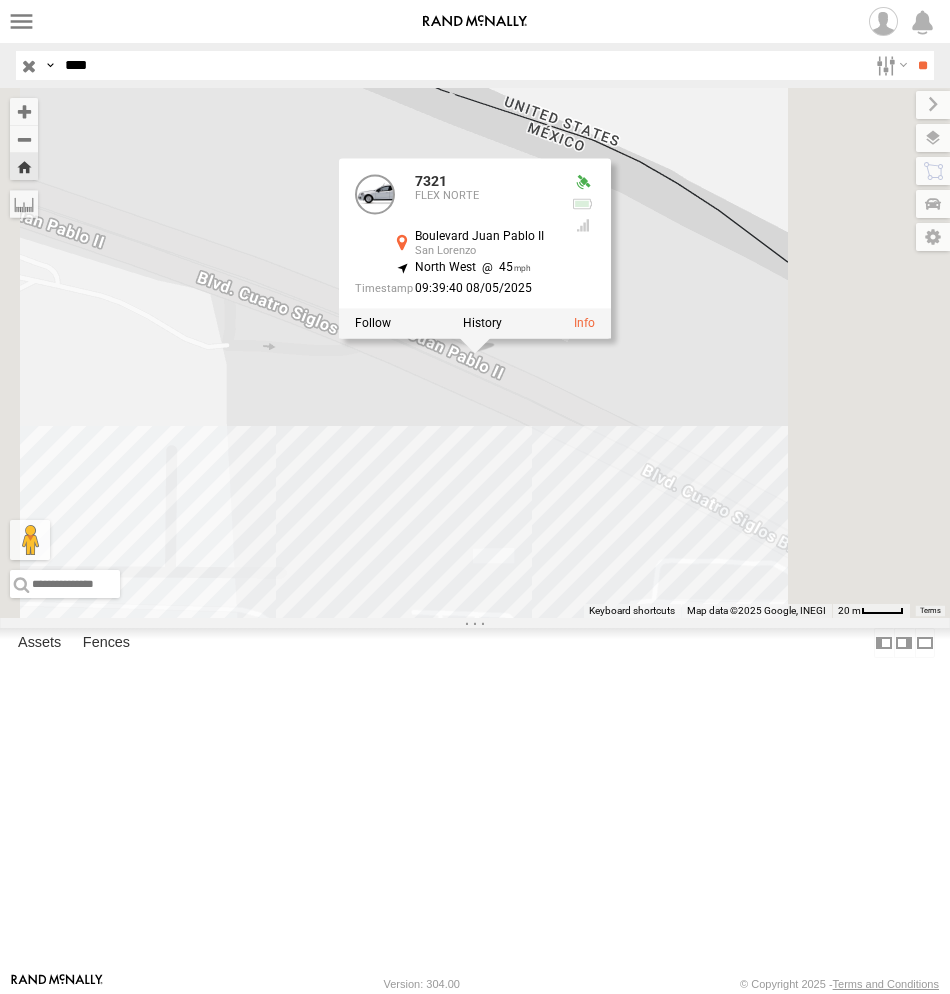 click on "7321" at bounding box center [0, 0] 